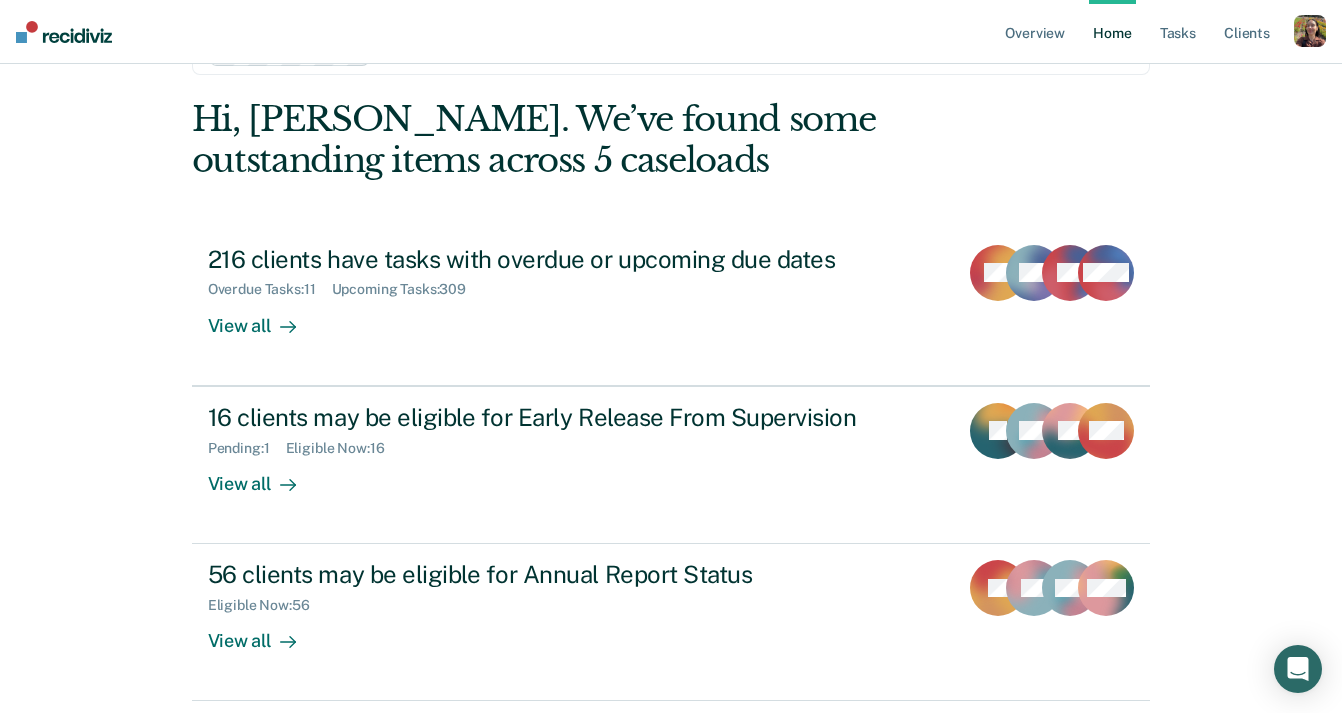 scroll, scrollTop: 111, scrollLeft: 0, axis: vertical 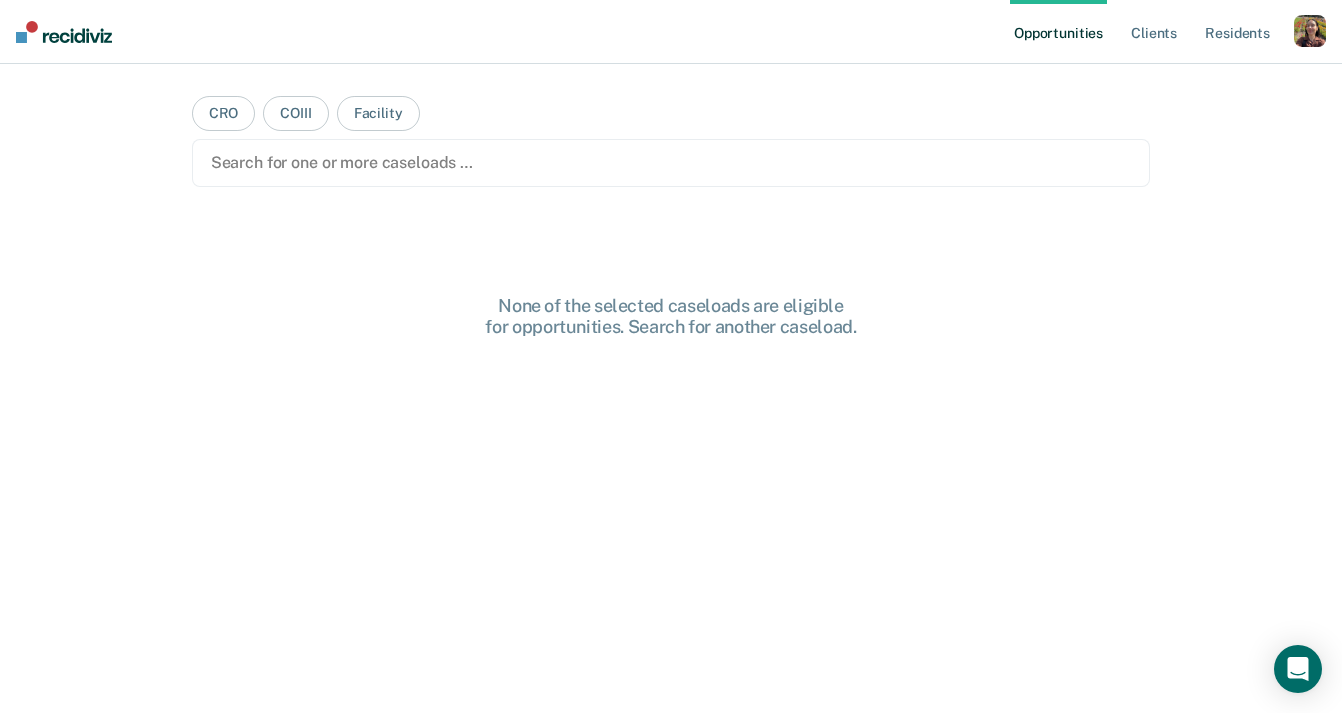 click on "None of the selected caseloads are eligible for opportunities. Search for another caseload." at bounding box center (671, 539) 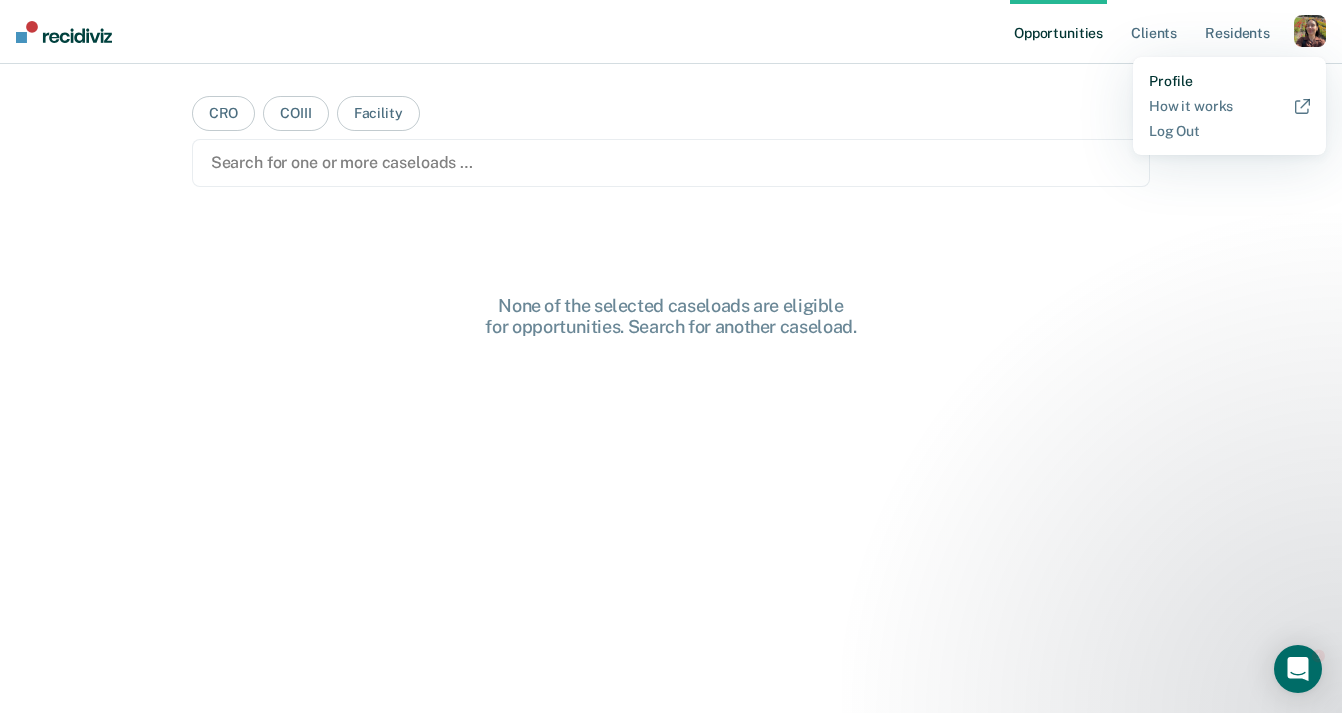 click on "Profile" at bounding box center [1229, 81] 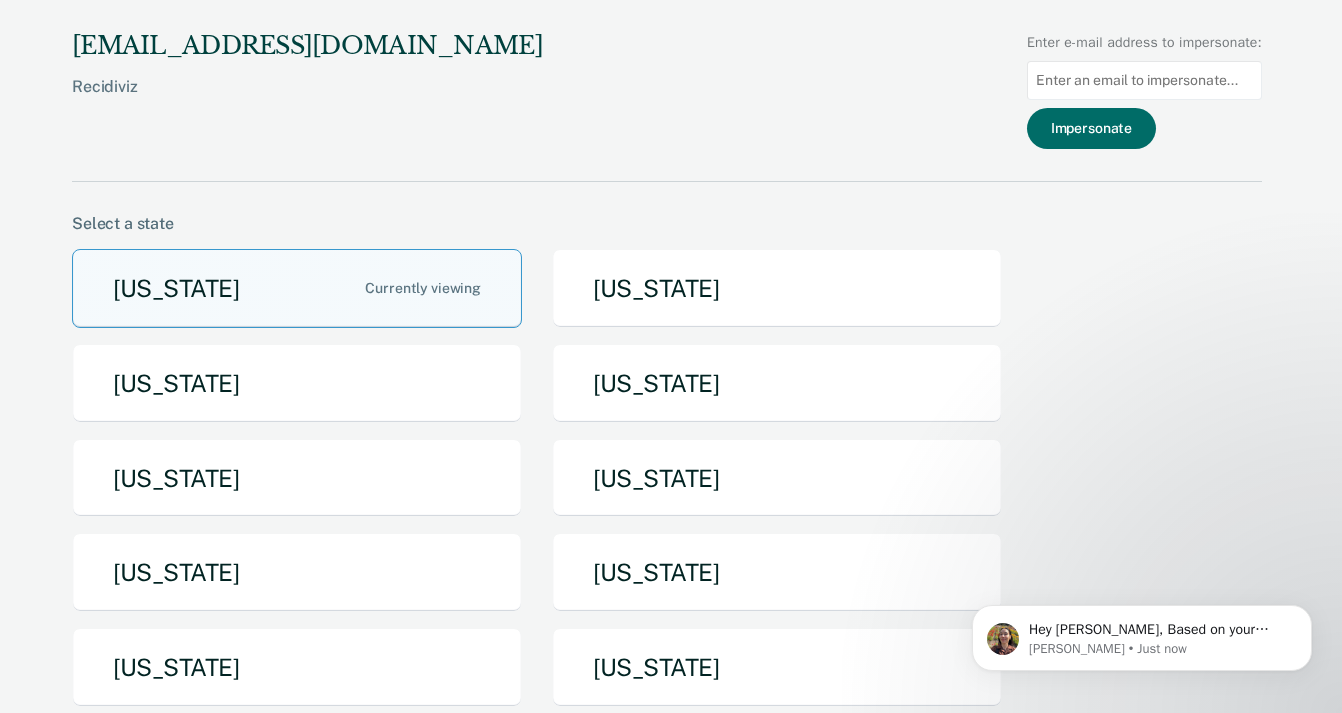 scroll, scrollTop: 0, scrollLeft: 0, axis: both 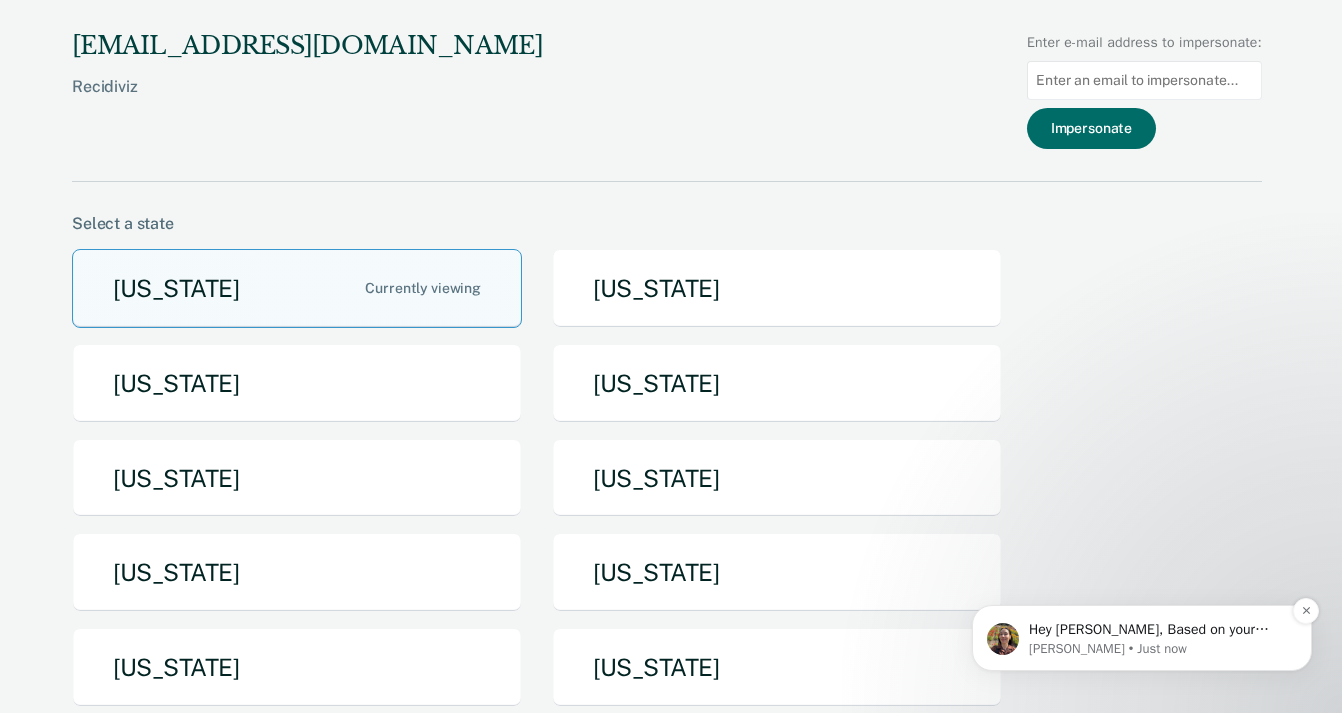 click on "Rajan • Just now" at bounding box center [1158, 649] 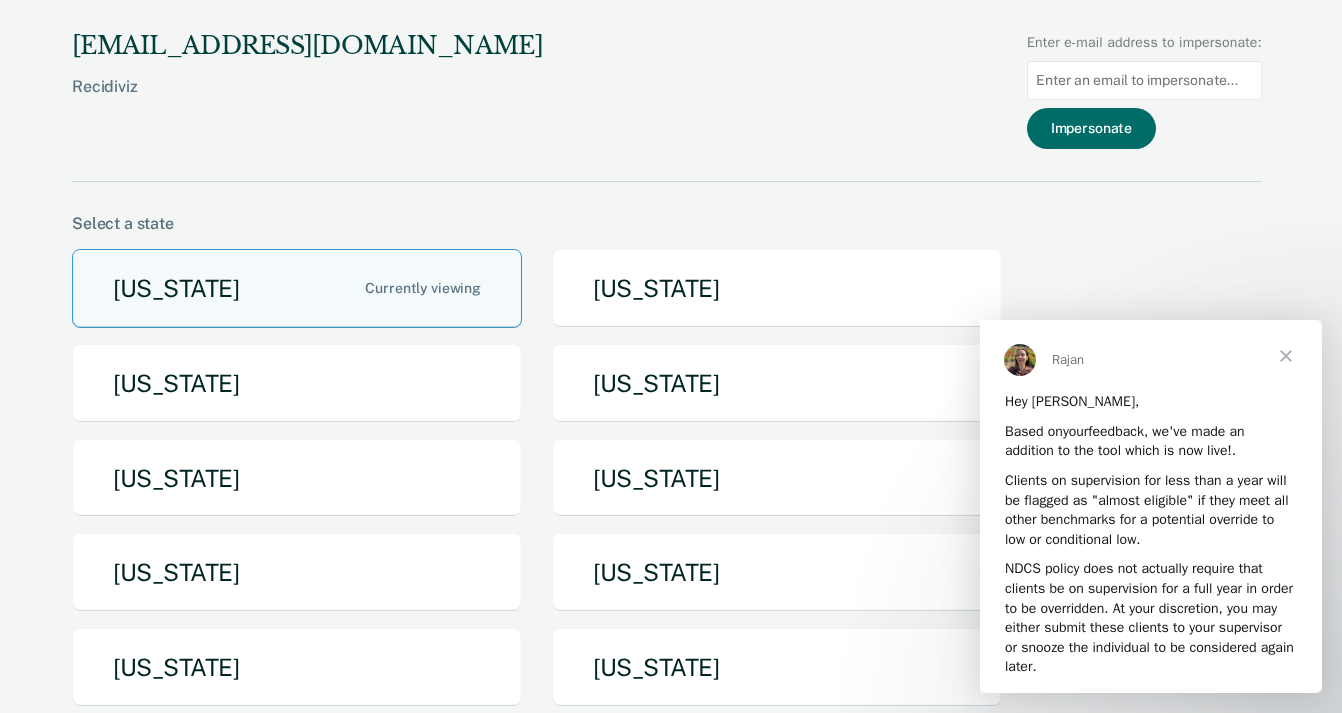 scroll, scrollTop: 0, scrollLeft: 0, axis: both 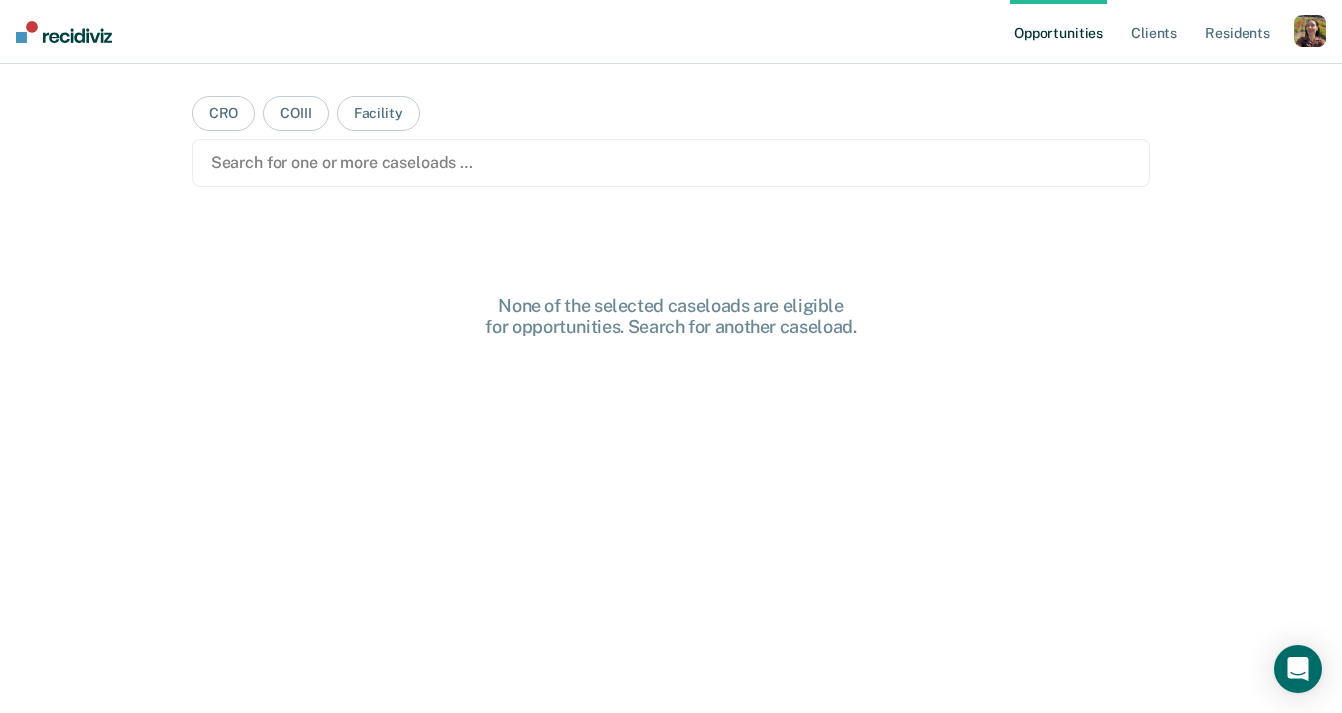 click on "CRO COIII Facility Search for one or more caseloads … None of the selected caseloads are eligible for opportunities. Search for another caseload." at bounding box center [671, 364] 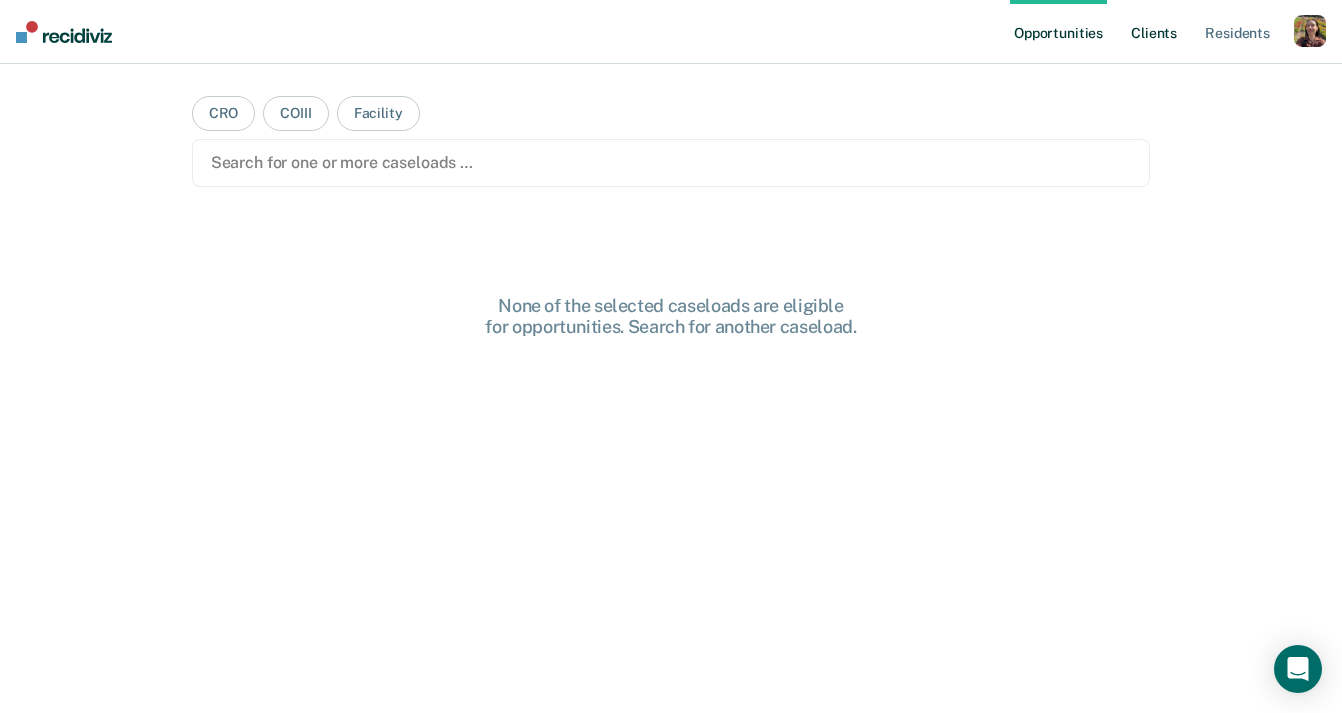 click on "Client s" at bounding box center [1154, 32] 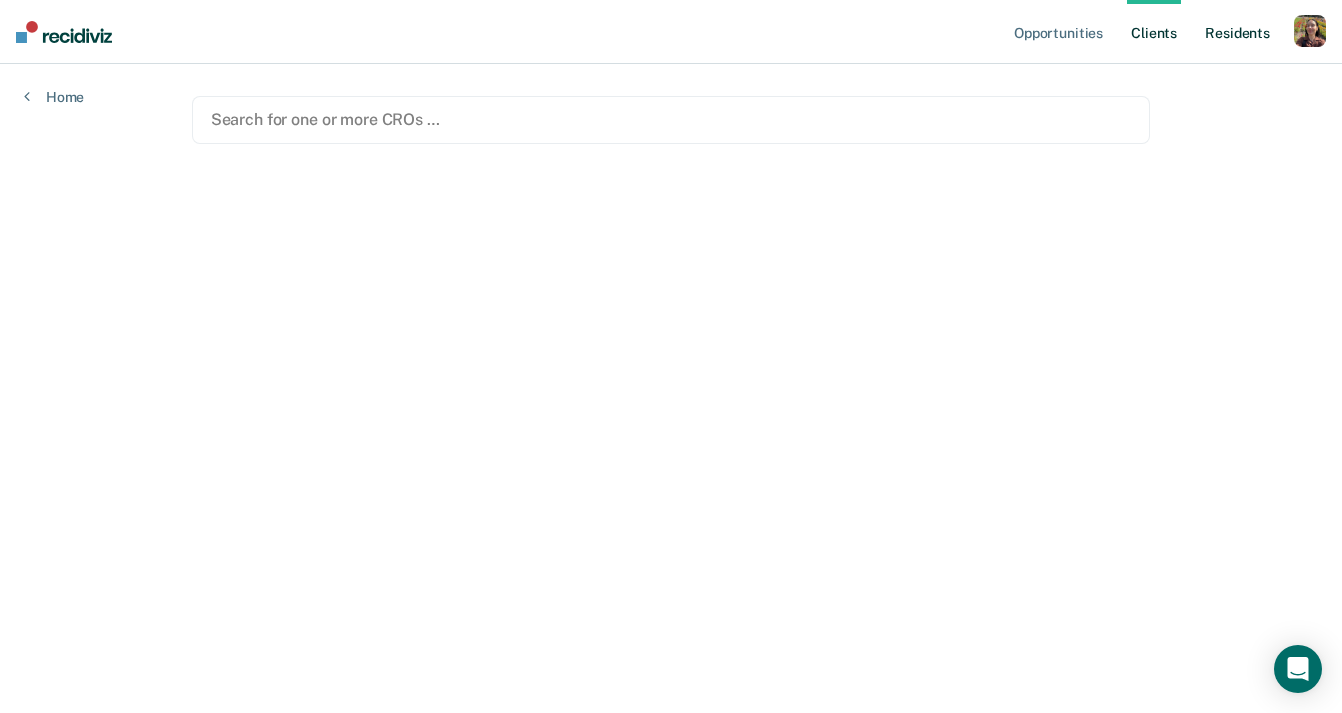click on "Resident s" at bounding box center (1237, 32) 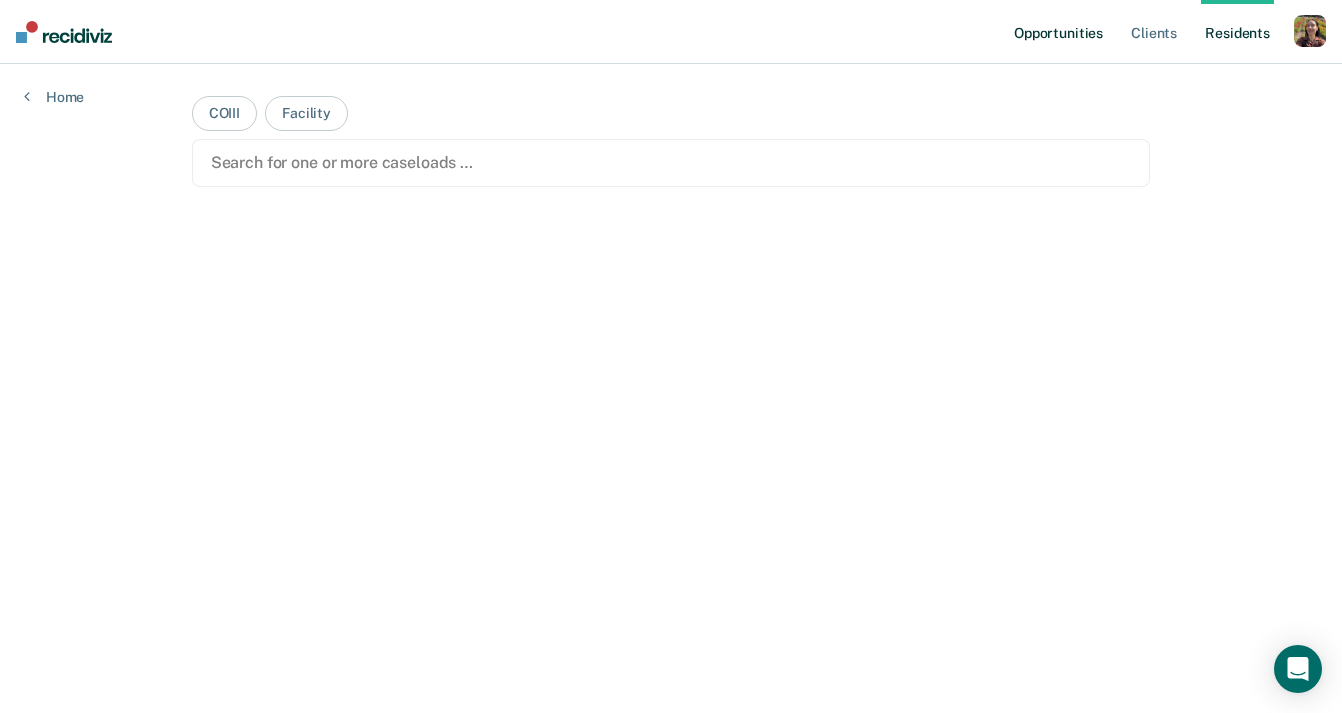 click on "Opportunities" at bounding box center (1058, 32) 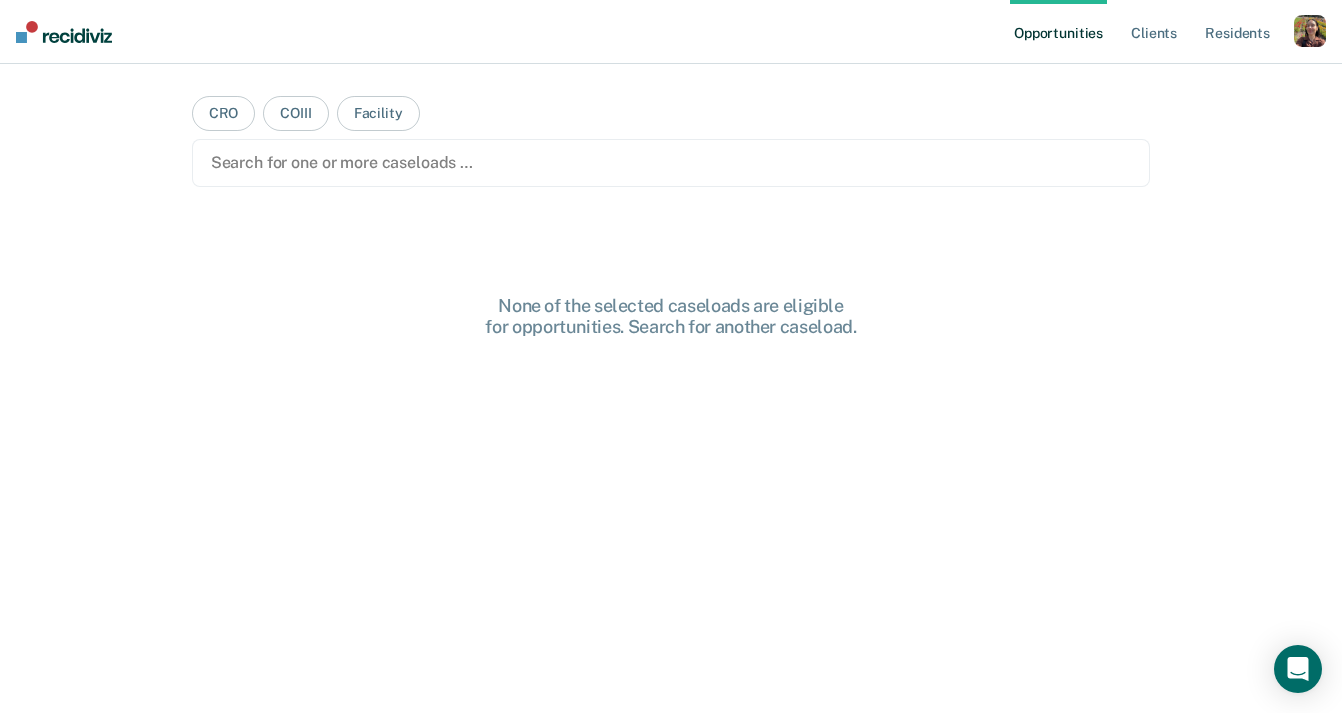 click at bounding box center [671, 162] 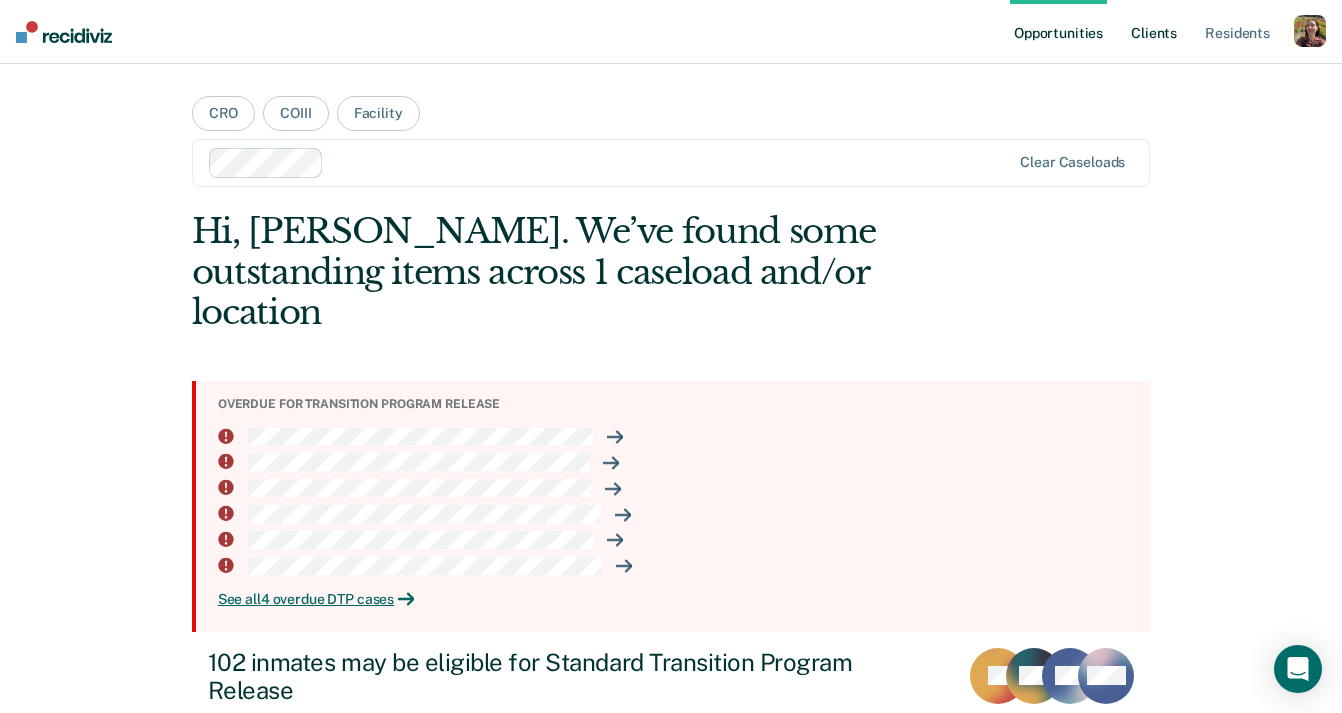 click on "Client s" at bounding box center (1154, 32) 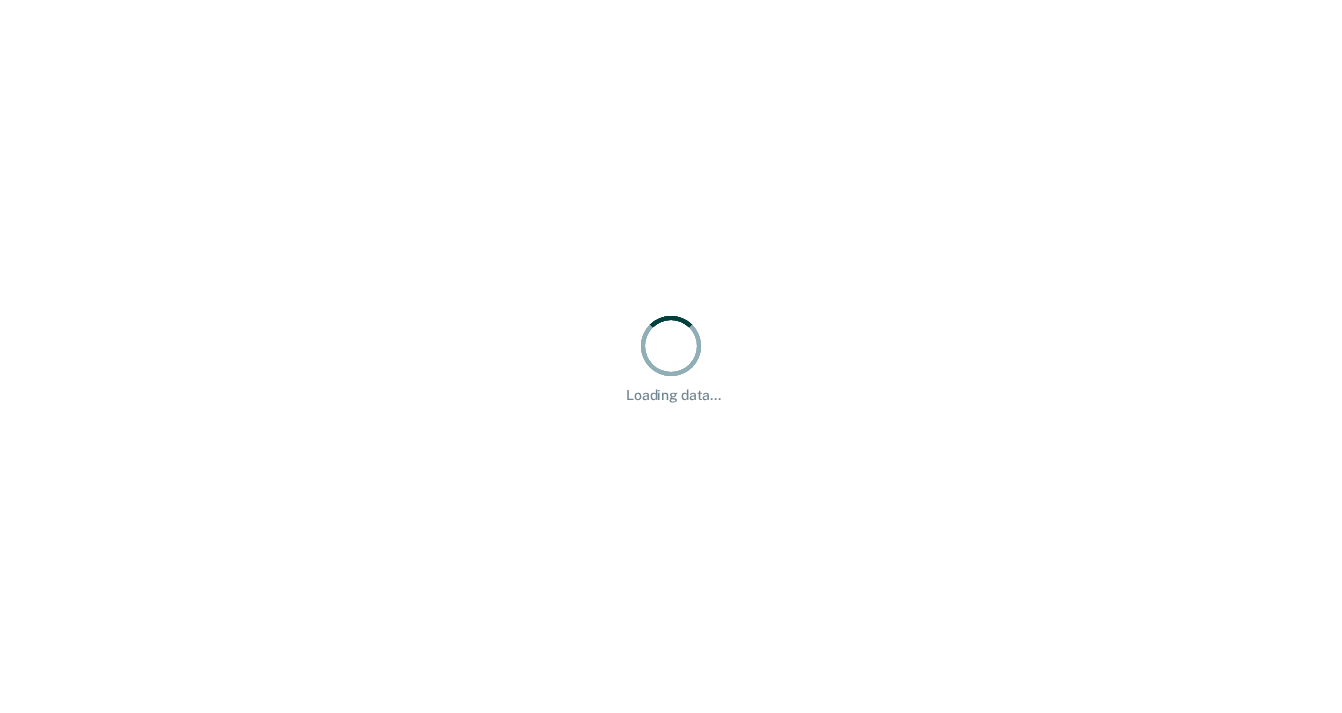 scroll, scrollTop: 0, scrollLeft: 0, axis: both 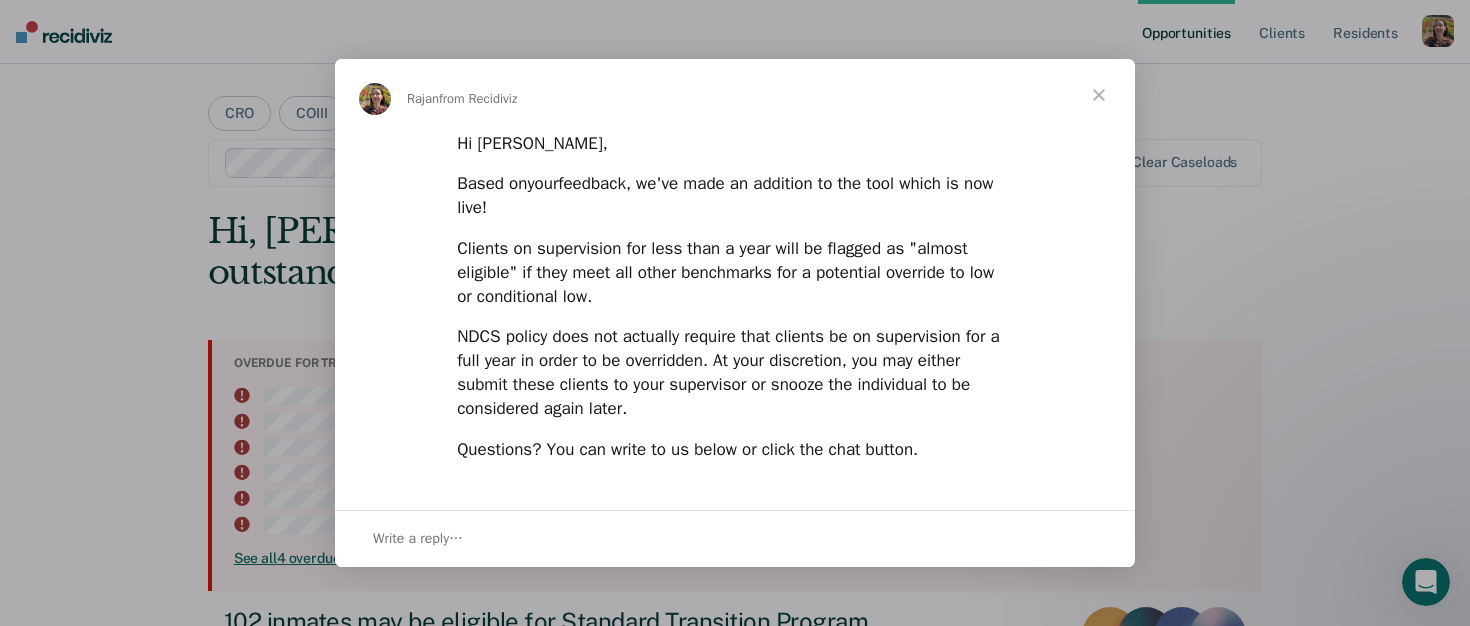 click at bounding box center [1099, 95] 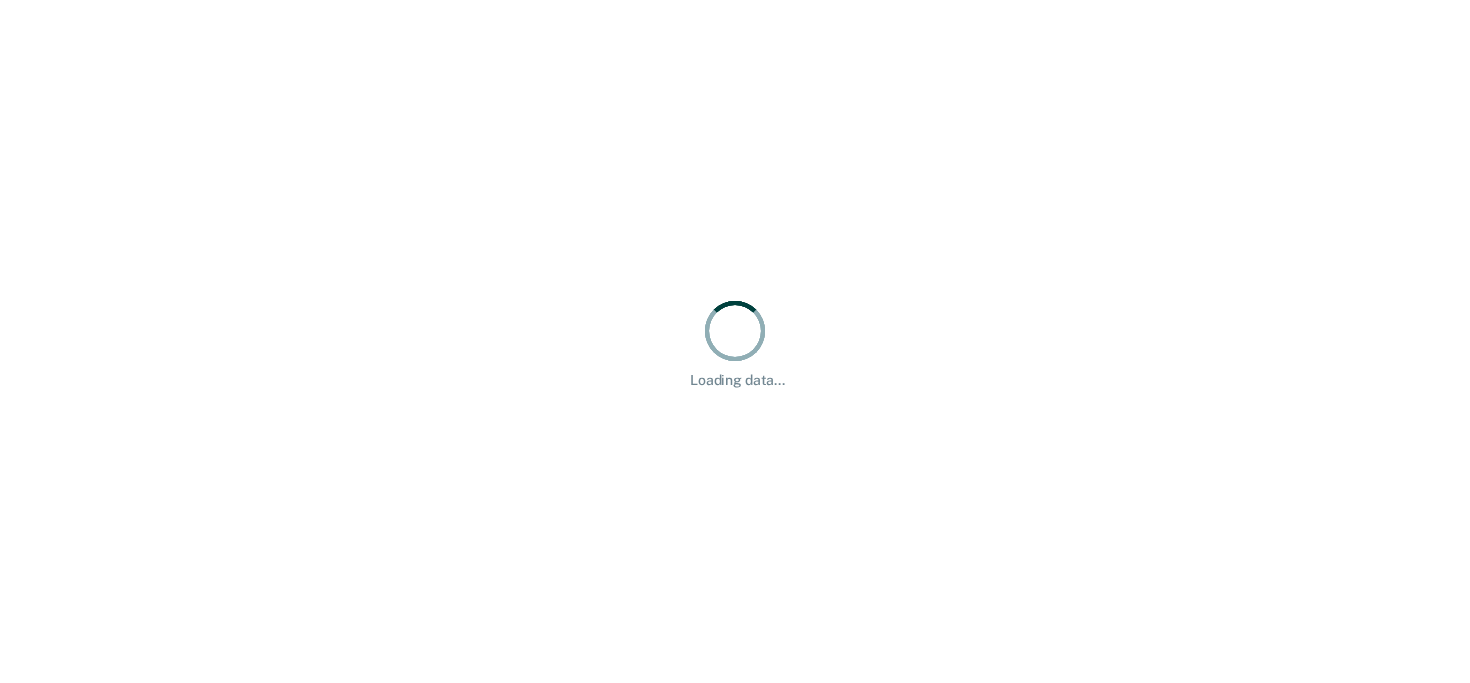 scroll, scrollTop: 0, scrollLeft: 0, axis: both 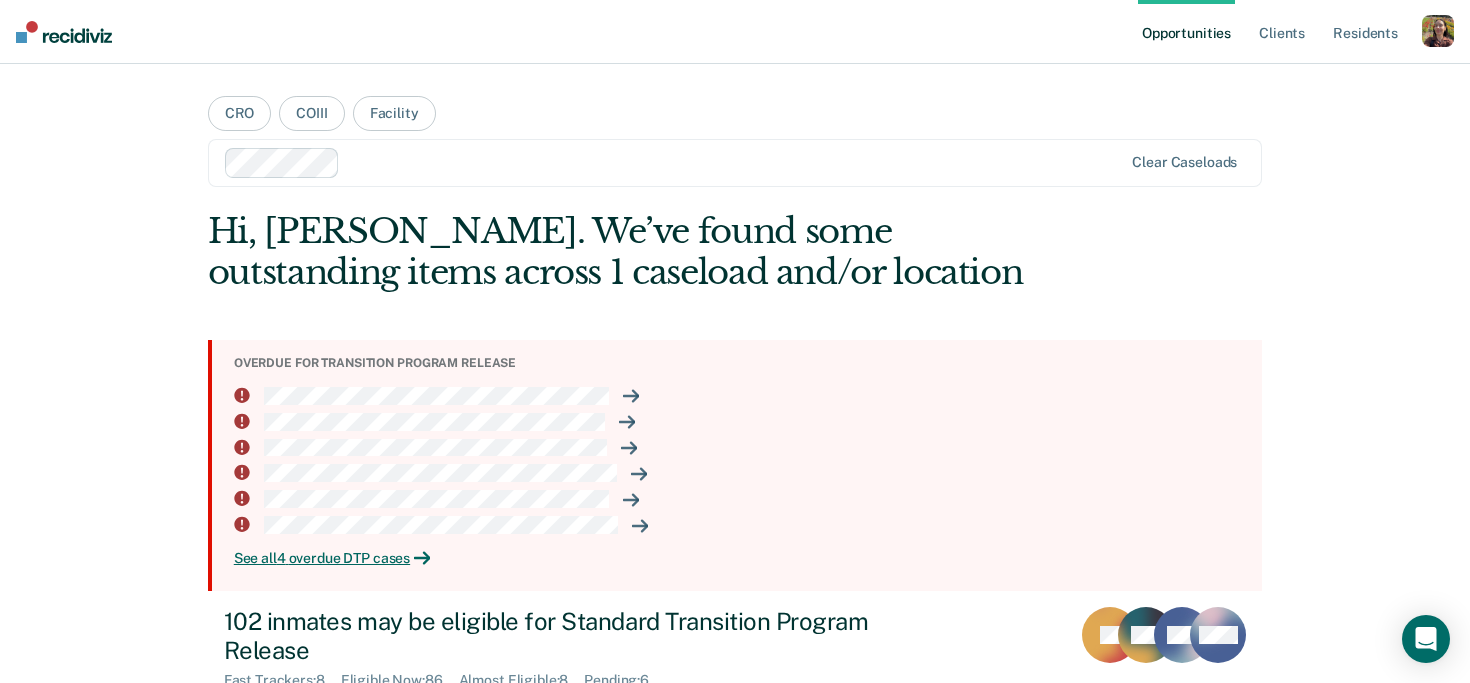 click at bounding box center [1438, 31] 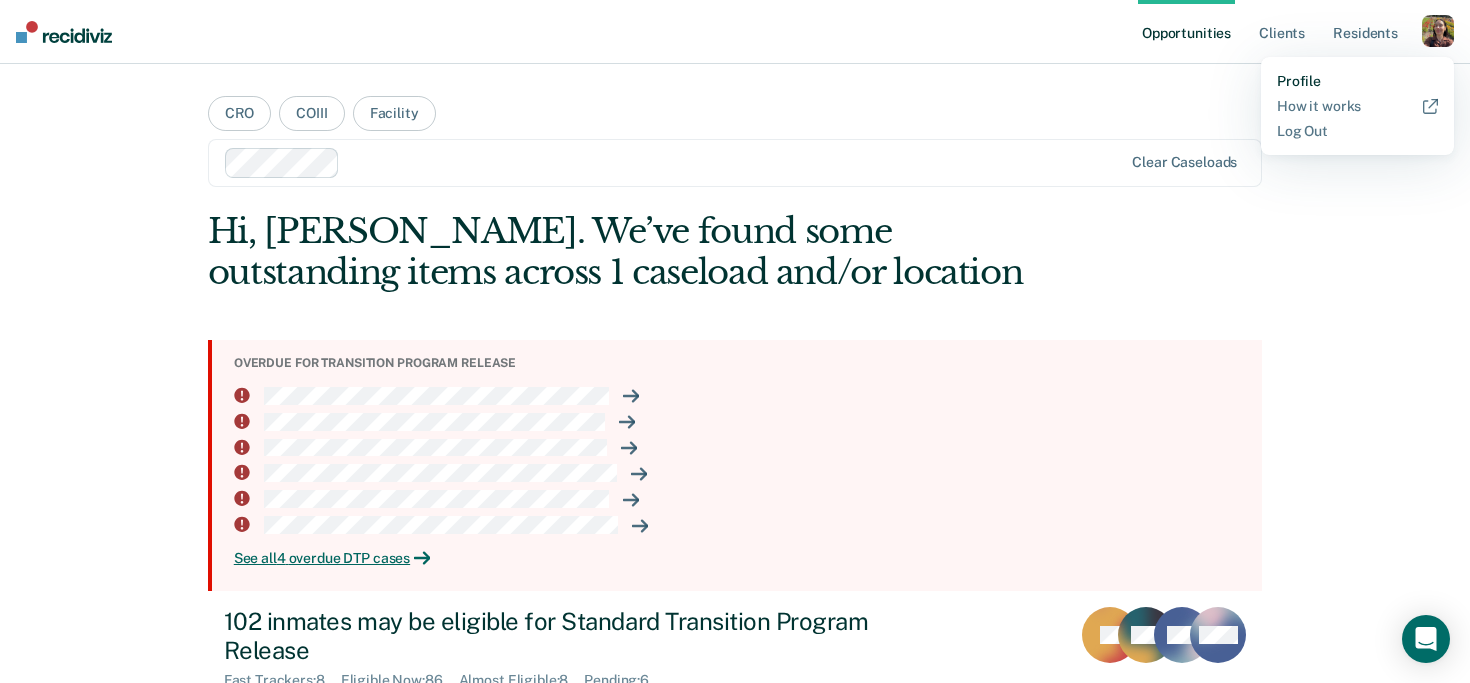 click on "Profile" at bounding box center [1357, 81] 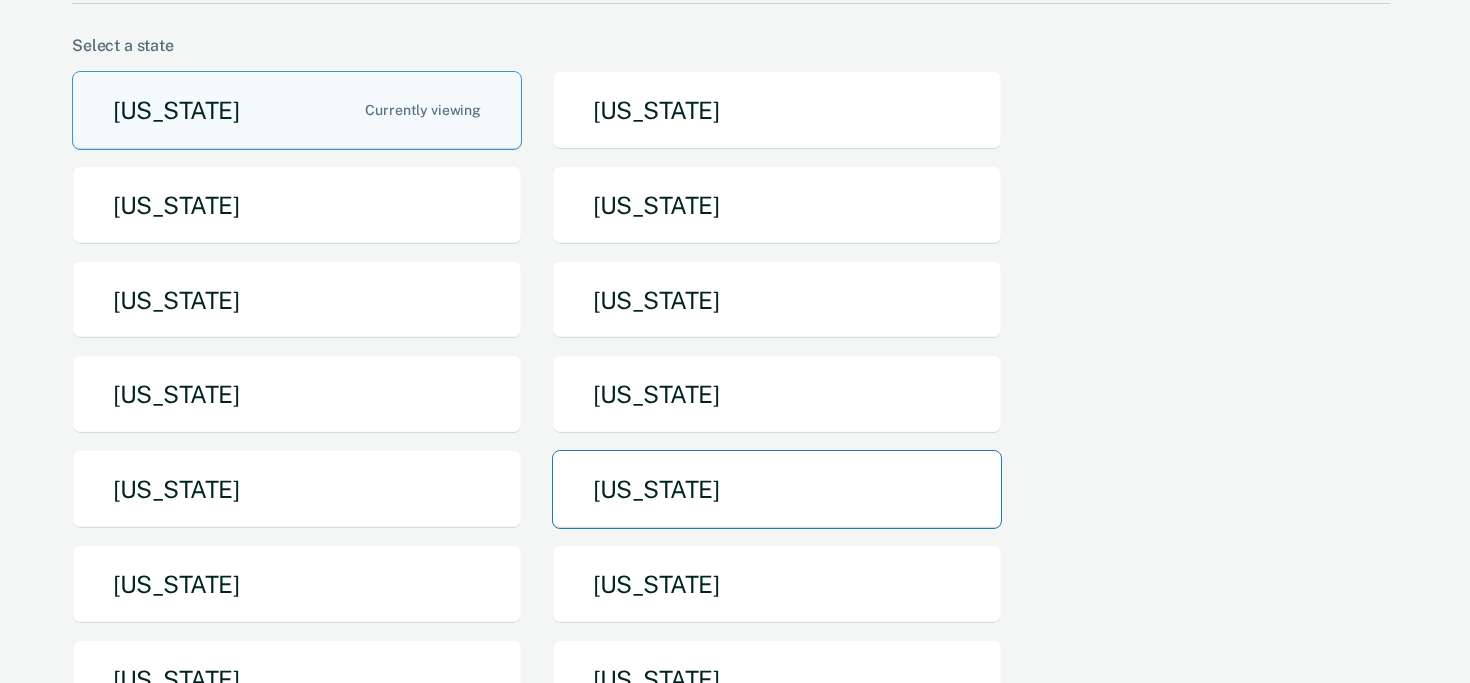 scroll, scrollTop: 141, scrollLeft: 0, axis: vertical 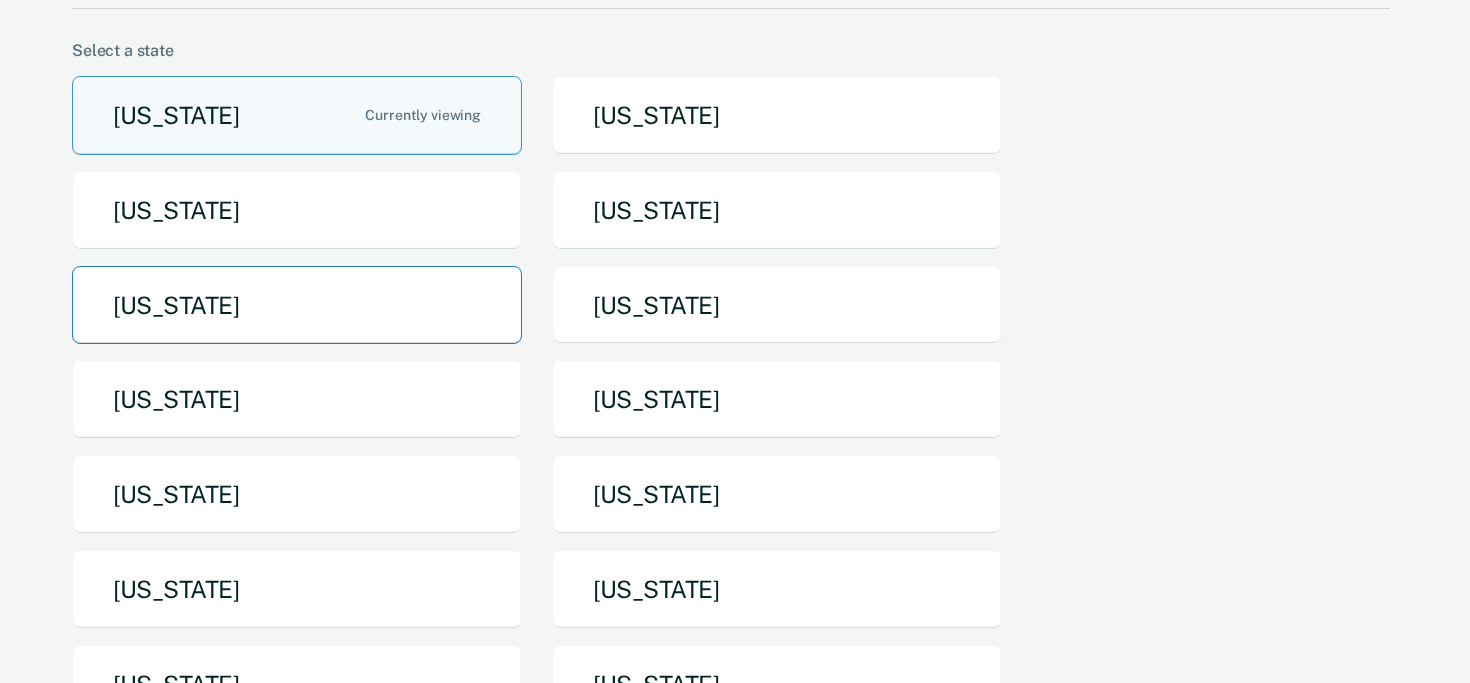 click on "[US_STATE]" at bounding box center (297, 305) 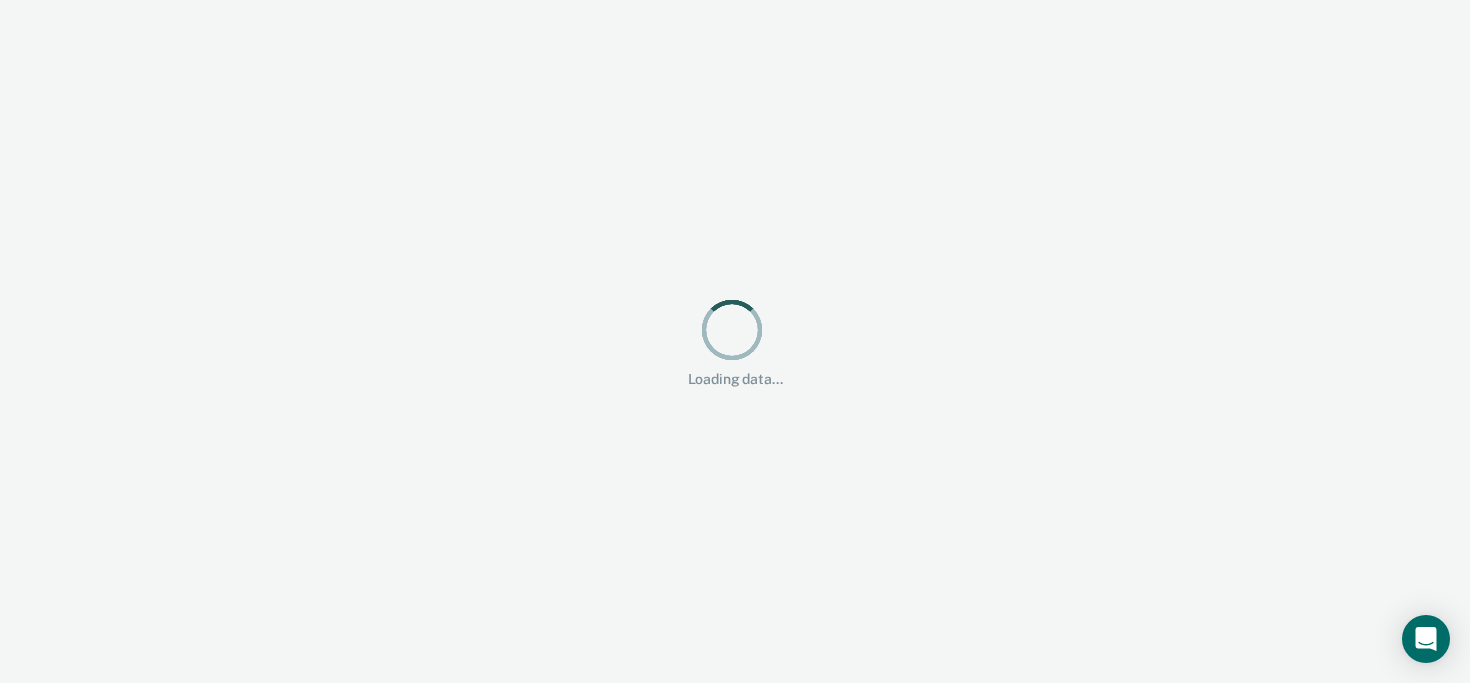 scroll, scrollTop: 0, scrollLeft: 0, axis: both 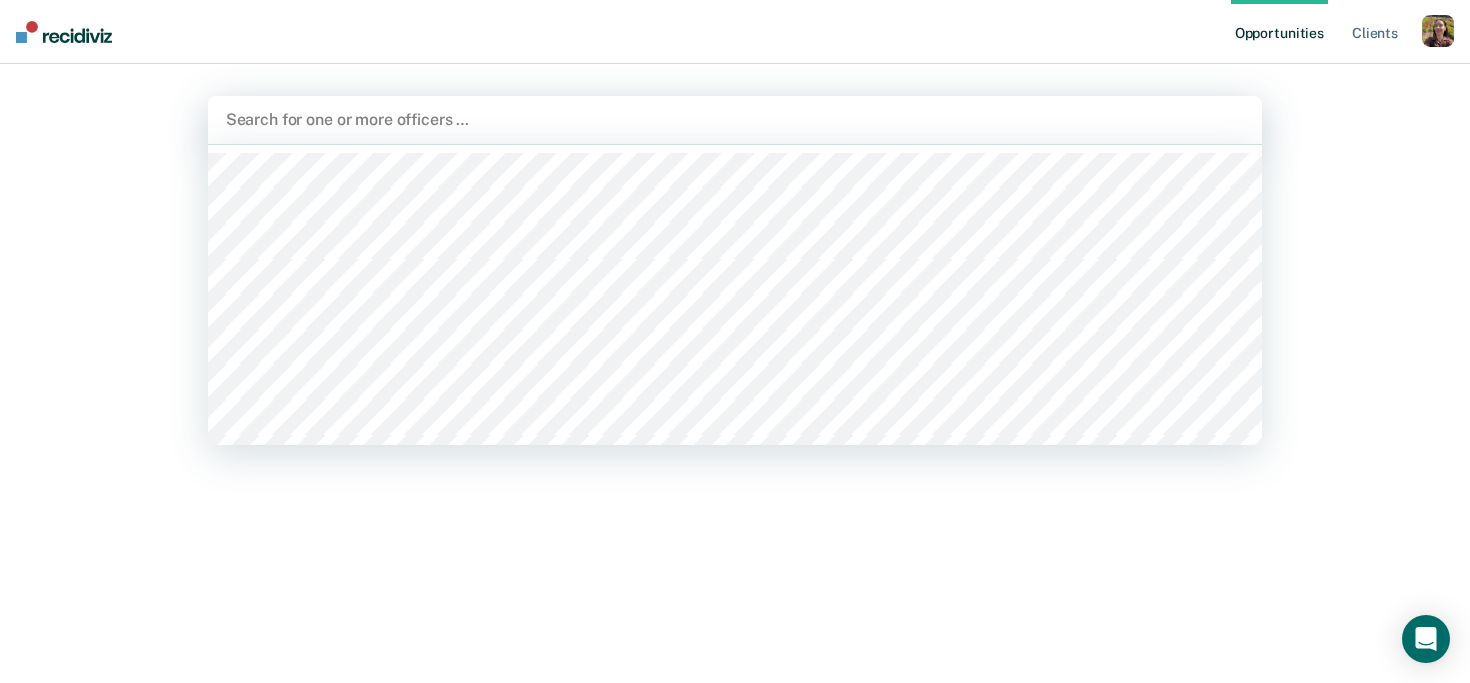 click at bounding box center [735, 119] 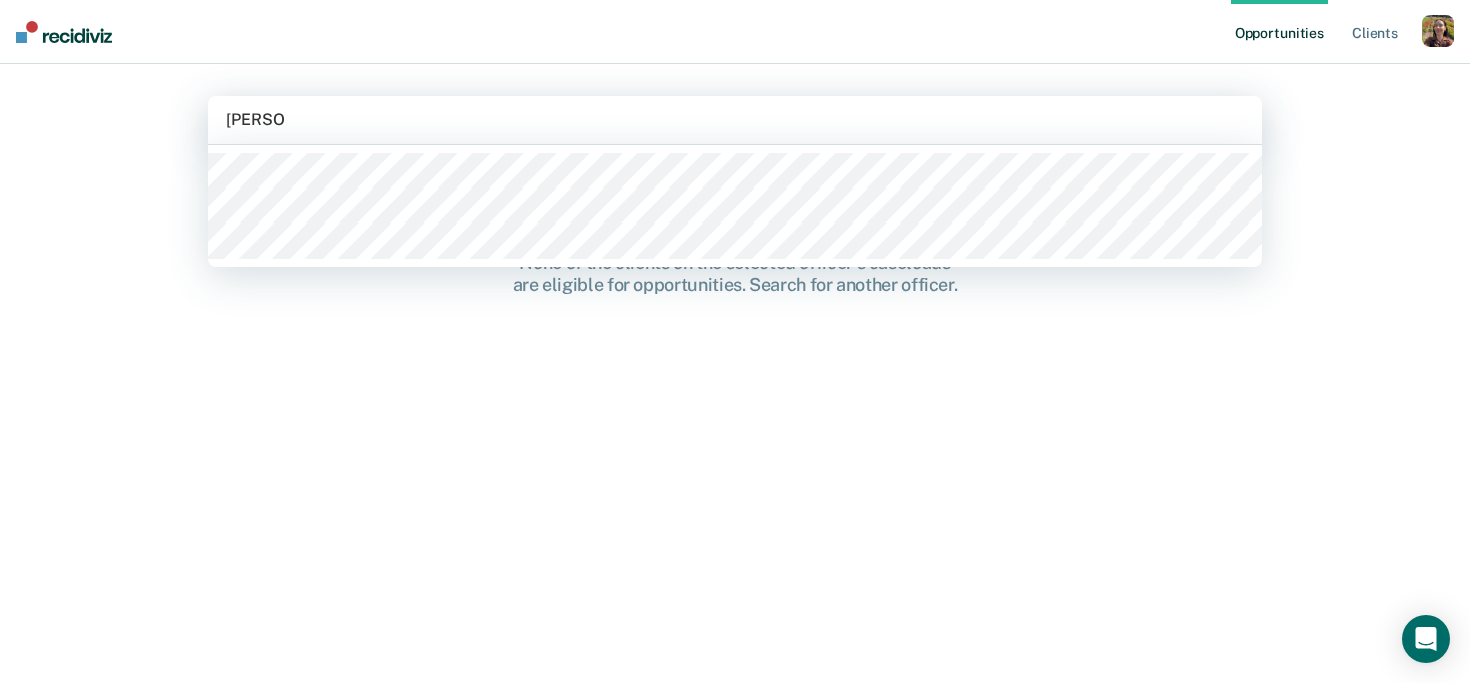 type on "[PERSON_NAME]" 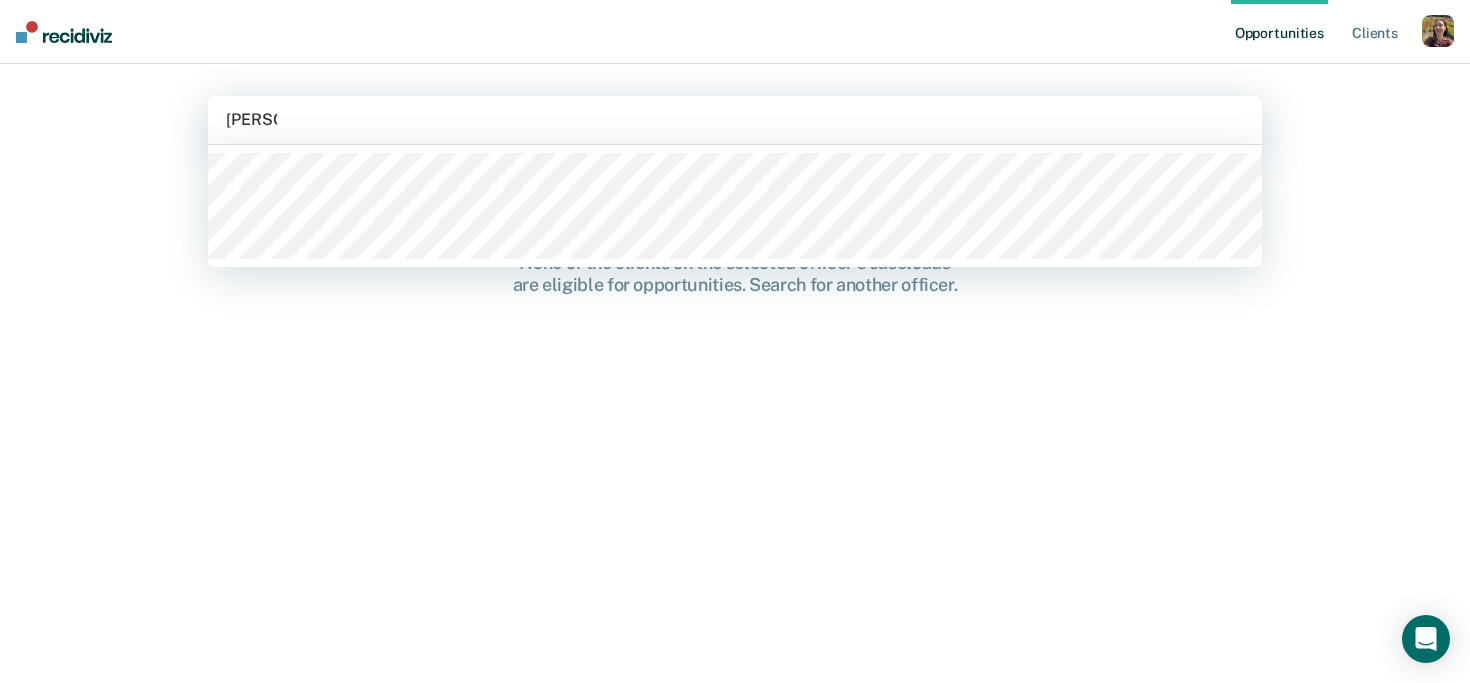 type 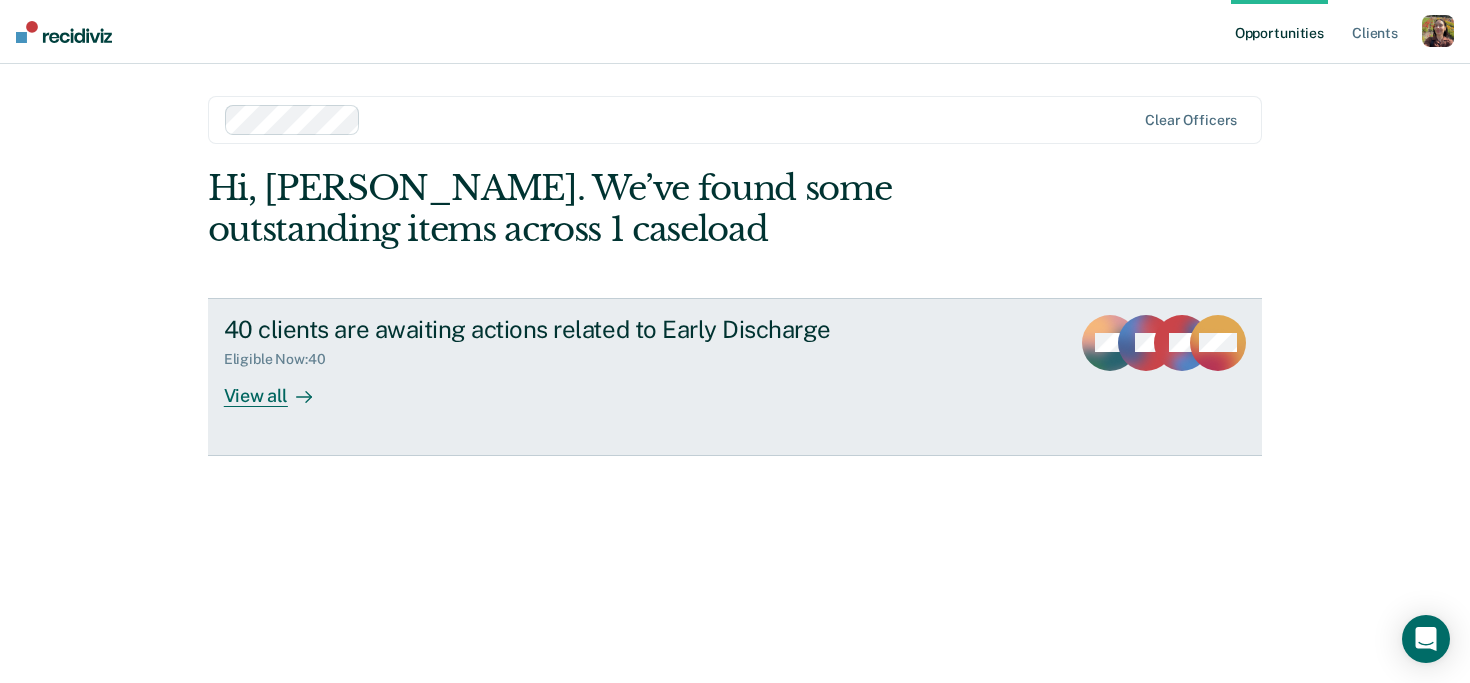 click on "40 clients are awaiting actions related to Early Discharge Eligible Now :  40 View all   BM LR CC + 37" at bounding box center [735, 377] 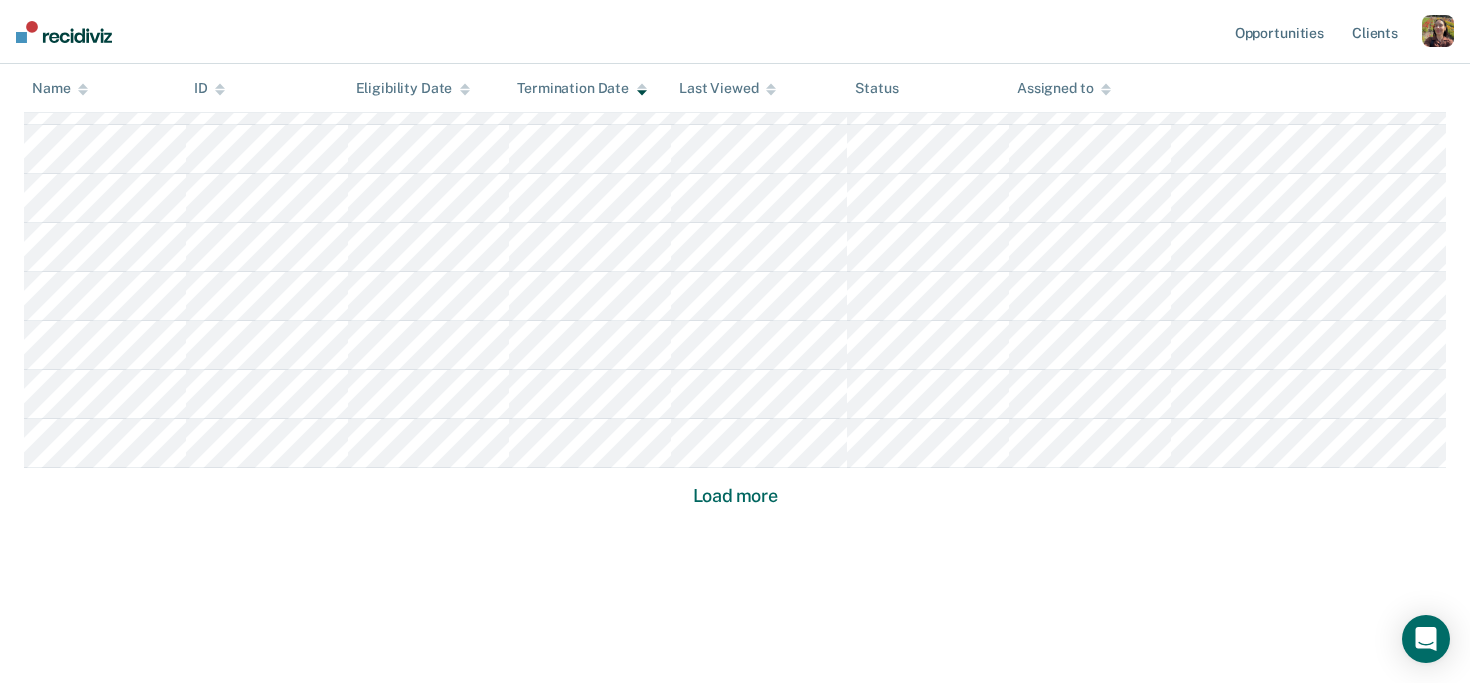 scroll, scrollTop: 0, scrollLeft: 0, axis: both 